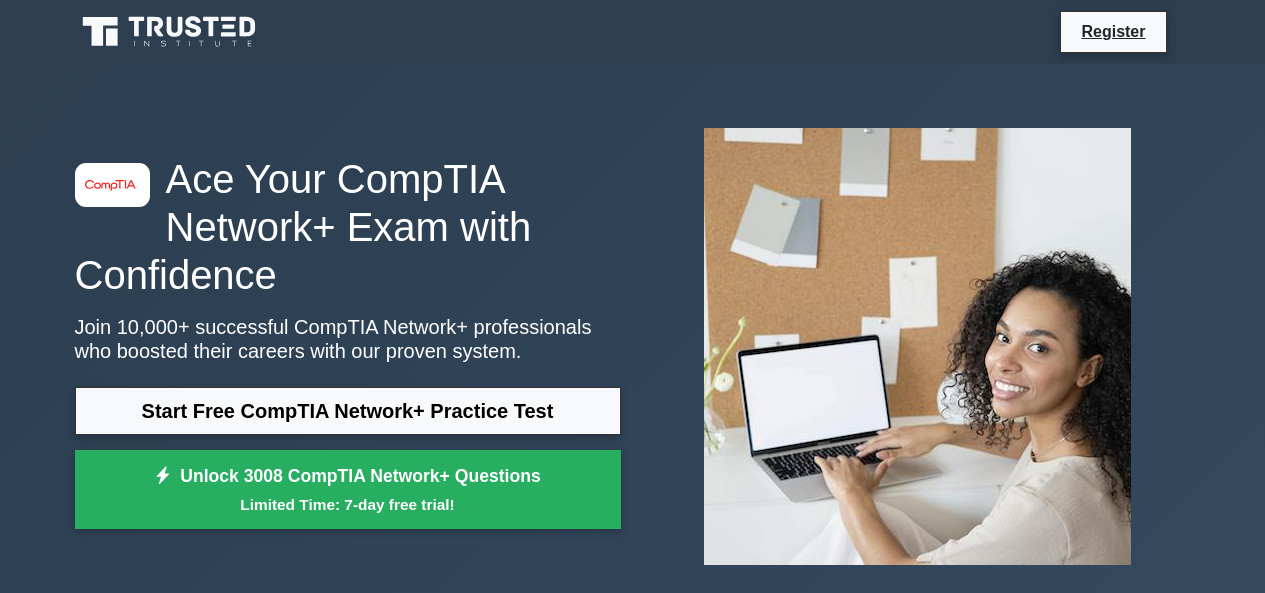 scroll, scrollTop: 0, scrollLeft: 0, axis: both 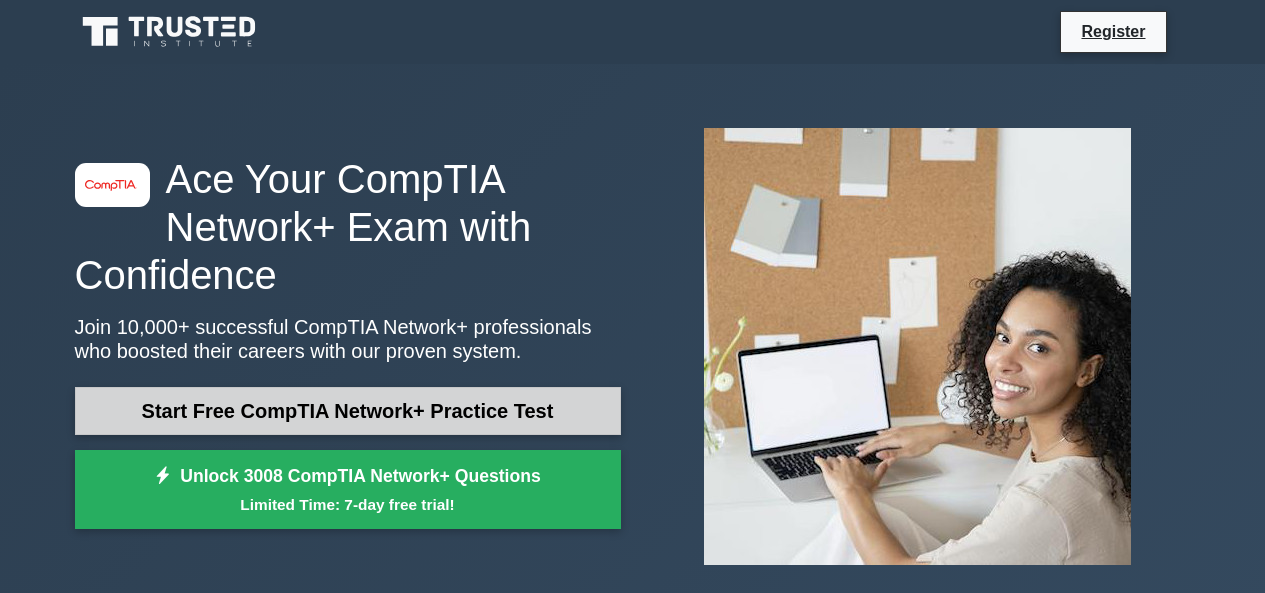 click on "Start Free CompTIA Network+ Practice Test" at bounding box center (348, 411) 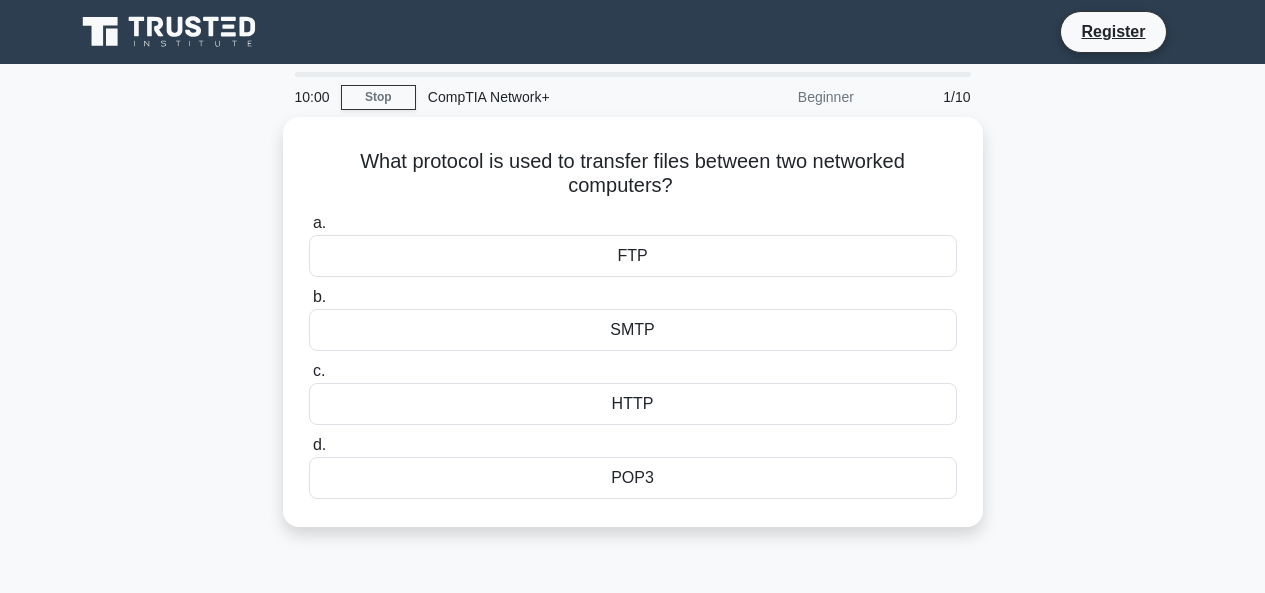 scroll, scrollTop: 0, scrollLeft: 0, axis: both 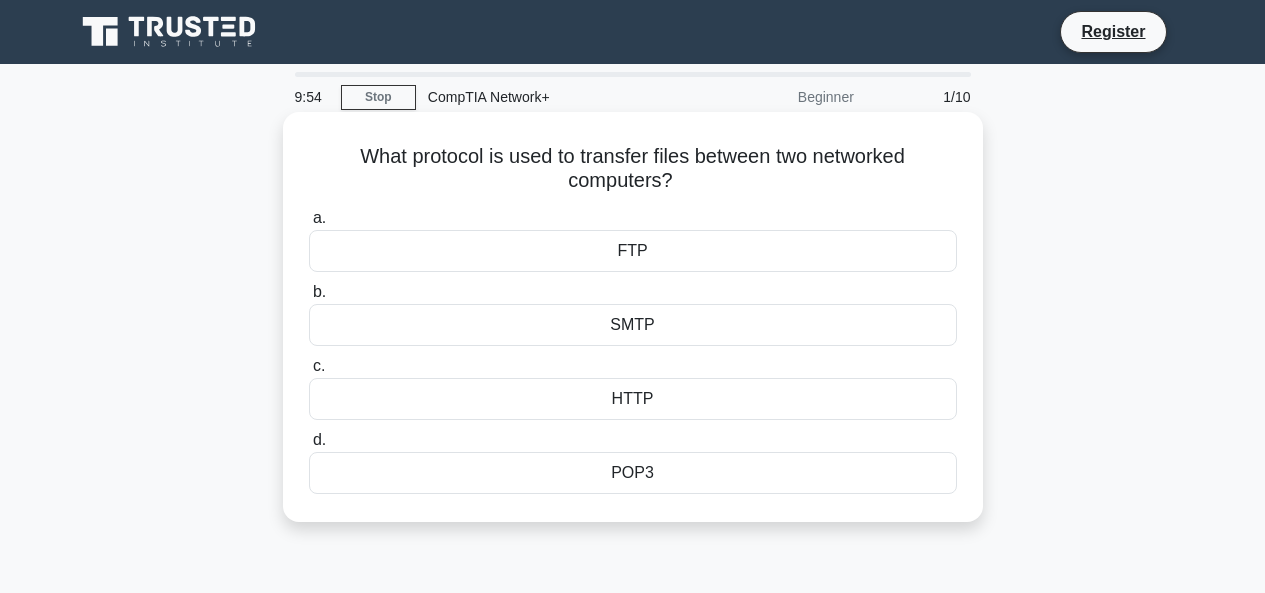 click on "FTP" at bounding box center [633, 251] 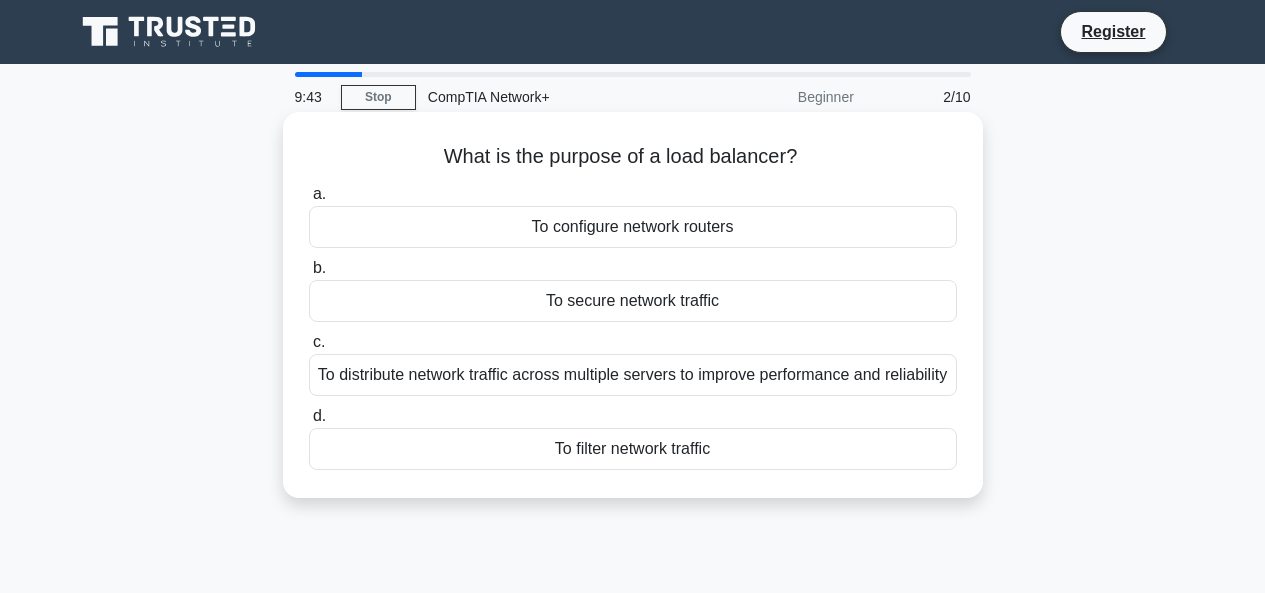 click on "To distribute network traffic across multiple servers to improve performance and reliability" at bounding box center (633, 375) 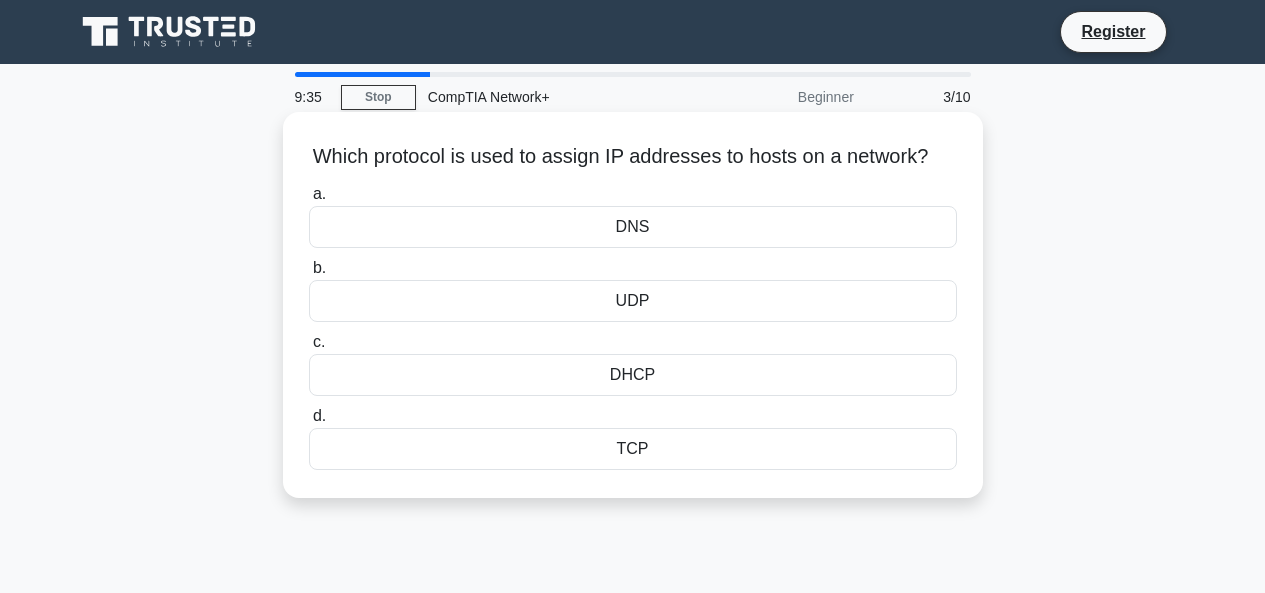 click on "DHCP" at bounding box center (633, 375) 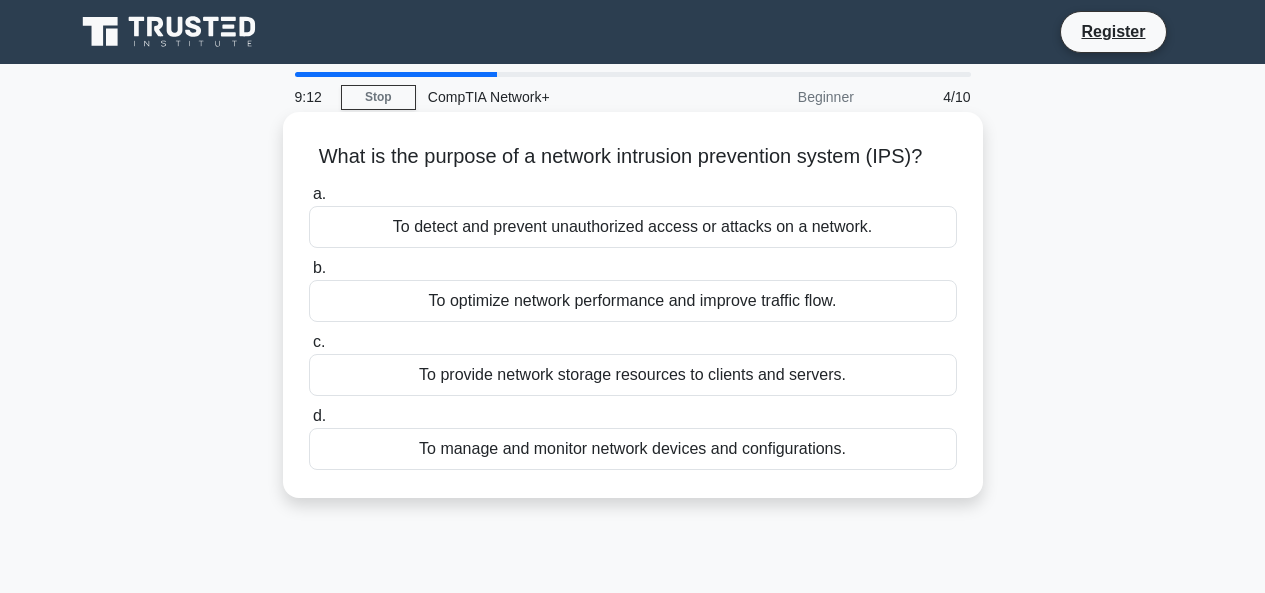 click on "To detect and prevent unauthorized access or attacks on a network." at bounding box center (633, 227) 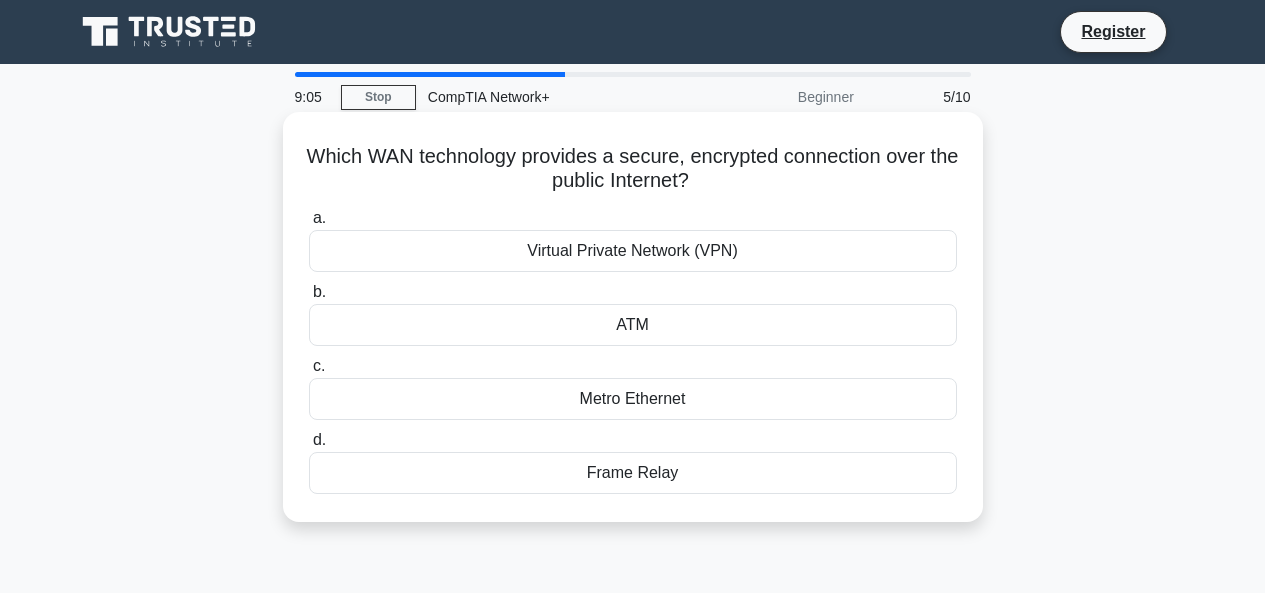 click on "Virtual Private Network (VPN)" at bounding box center [633, 251] 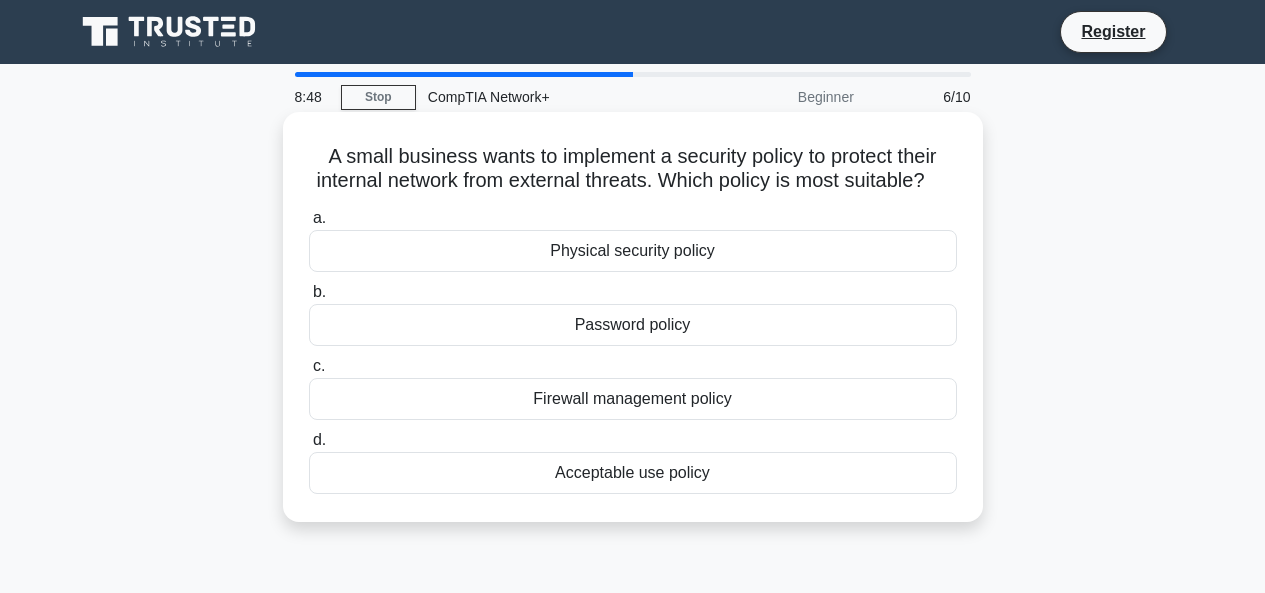 click on "Password policy" at bounding box center [633, 325] 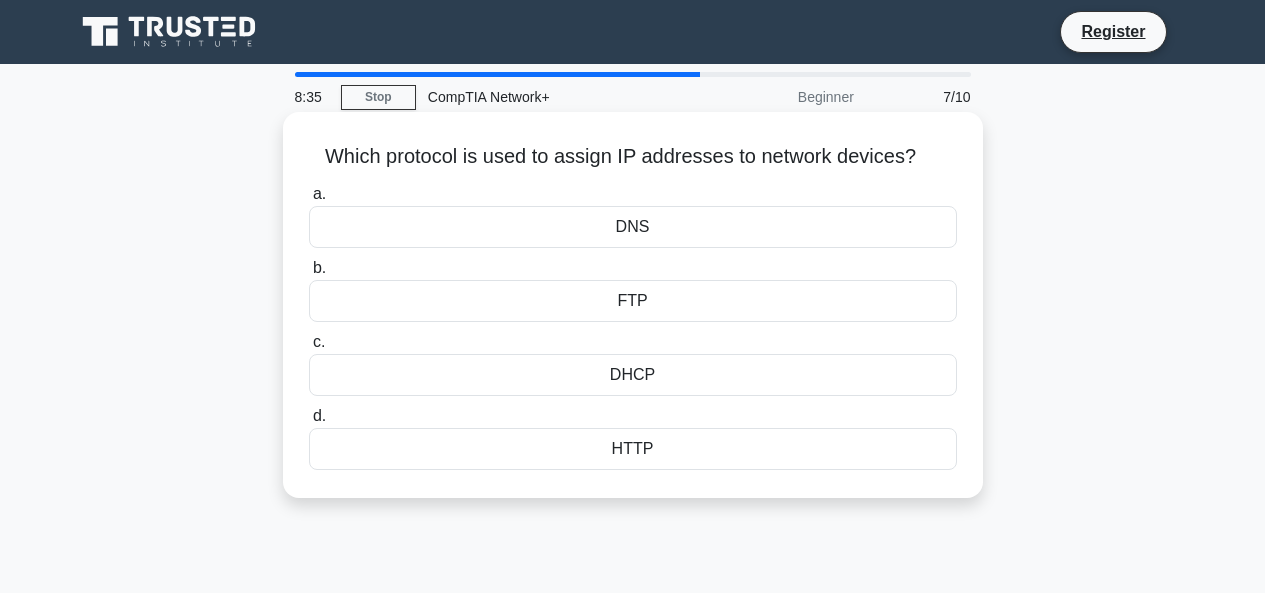 click on "DHCP" at bounding box center [633, 375] 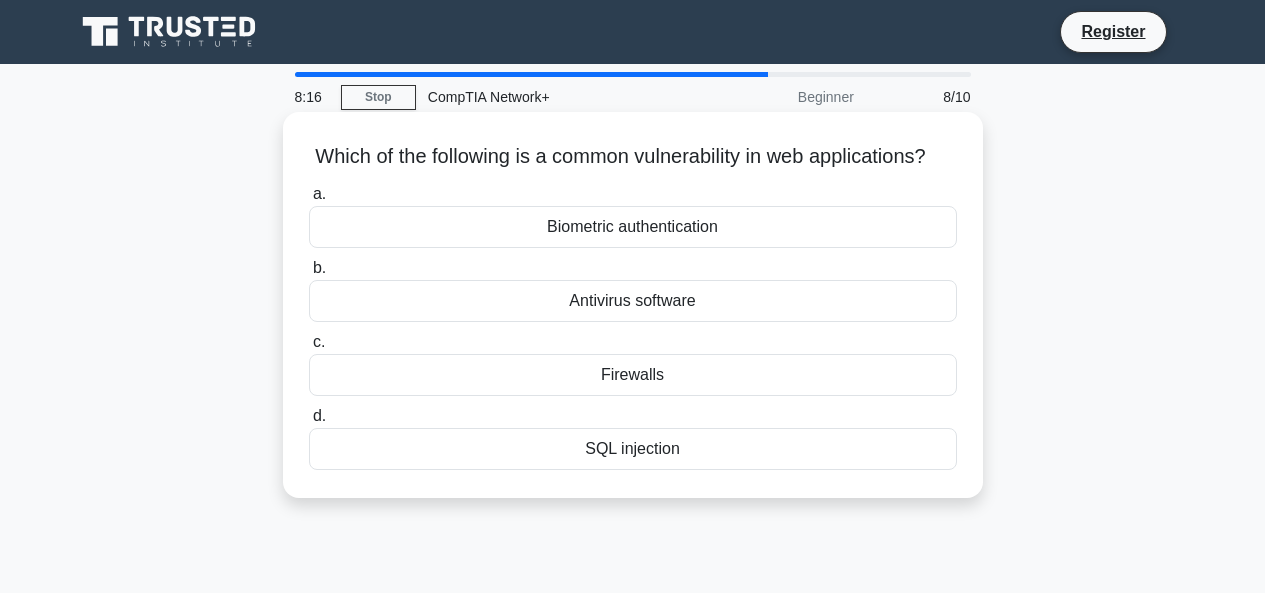 click on "Firewalls" at bounding box center (633, 375) 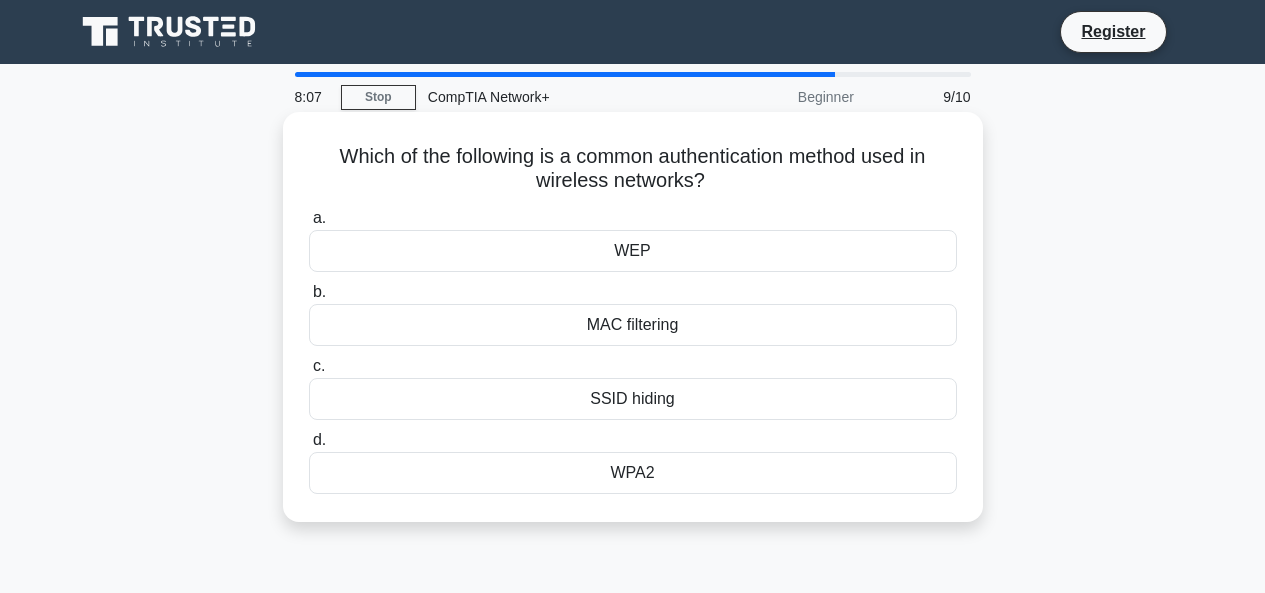click on "WPA2" at bounding box center (633, 473) 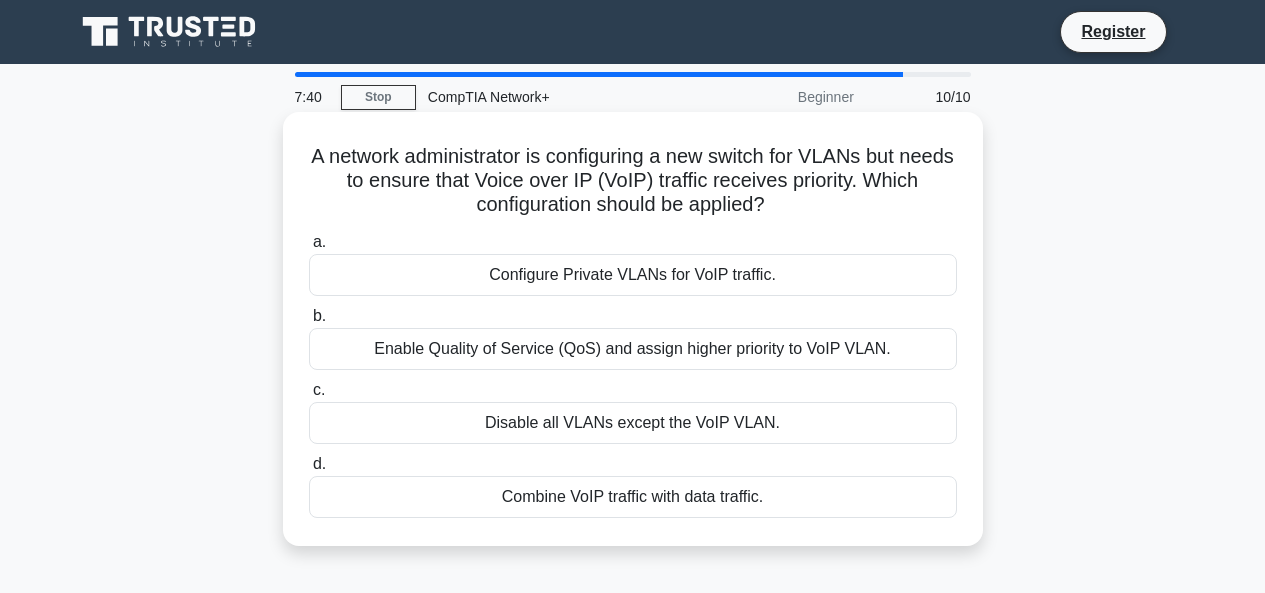 click on "Enable Quality of Service (QoS) and assign higher priority to VoIP VLAN." at bounding box center [633, 349] 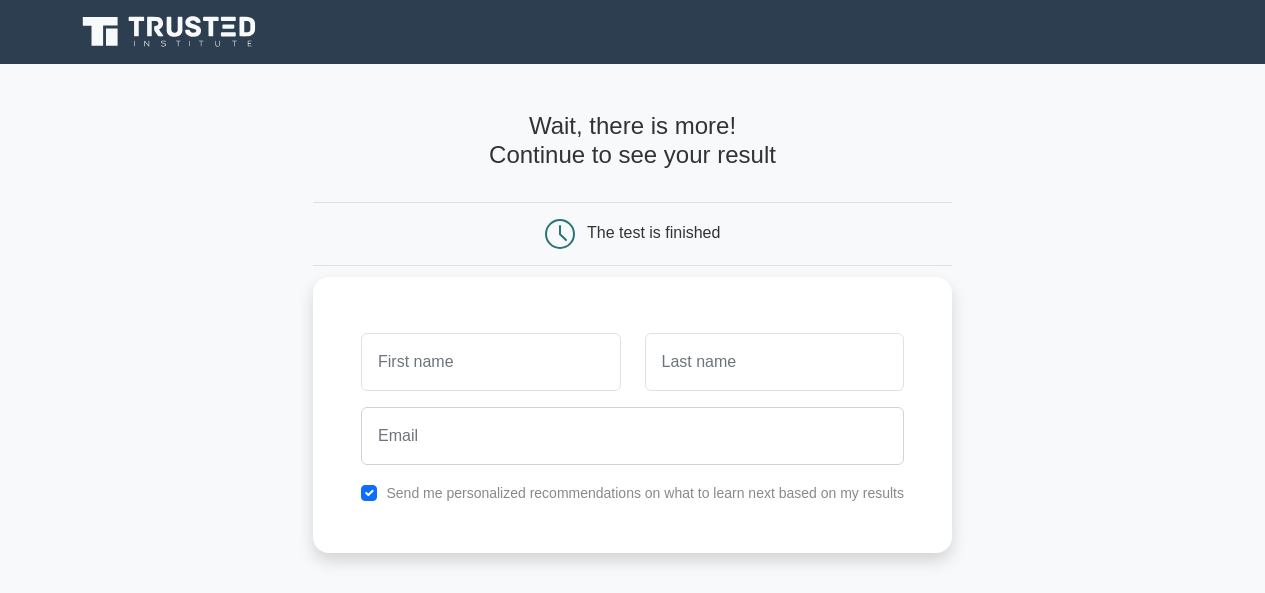 scroll, scrollTop: 0, scrollLeft: 0, axis: both 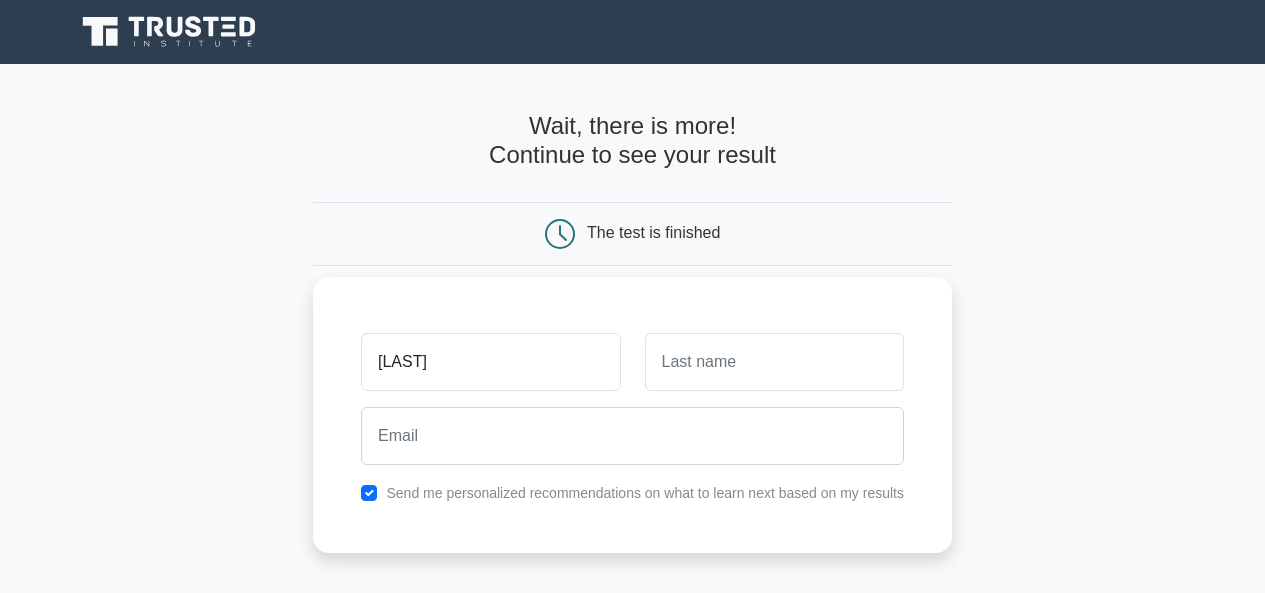 type on "arber" 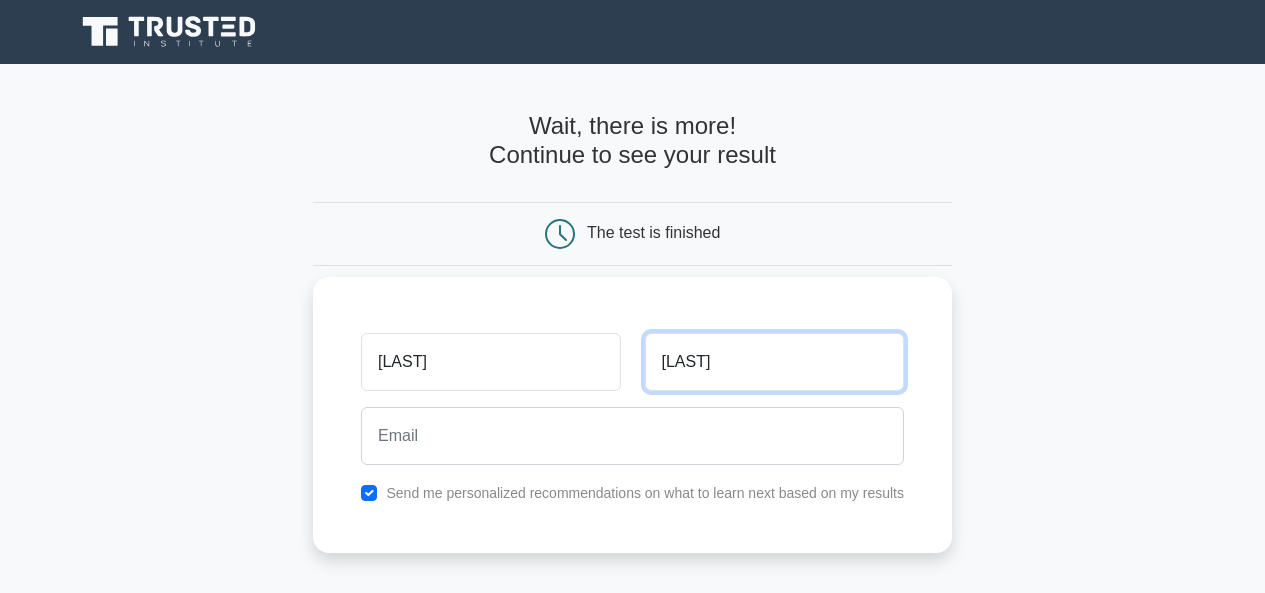 type on "sherifi" 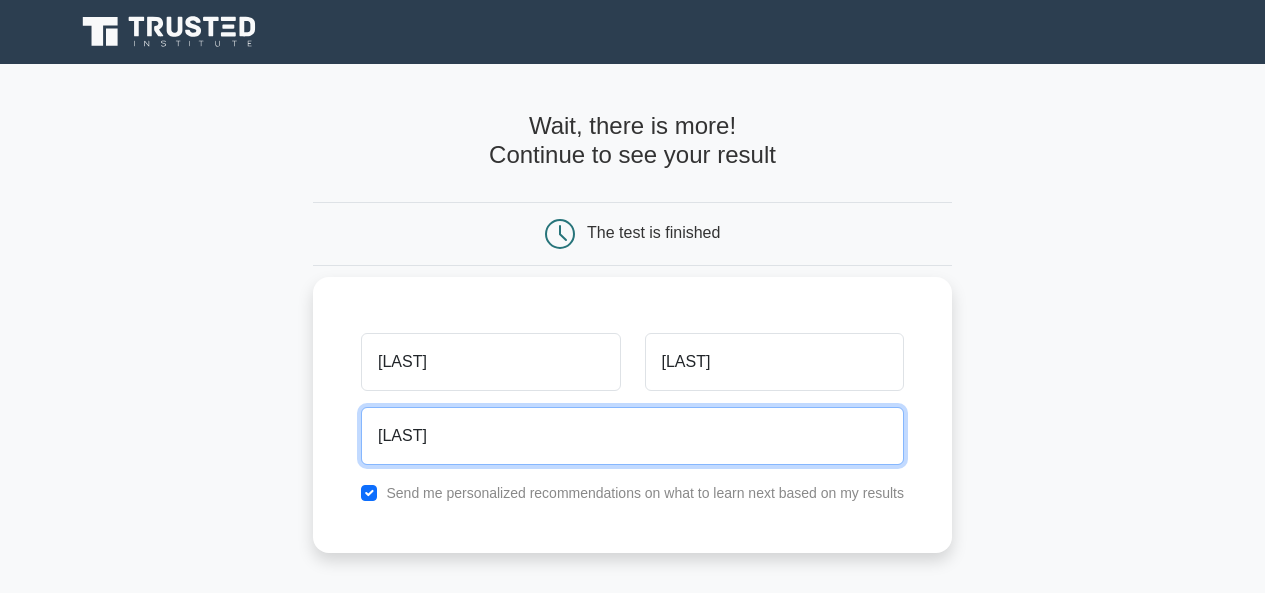 type on "sherifiarber@gmail.com" 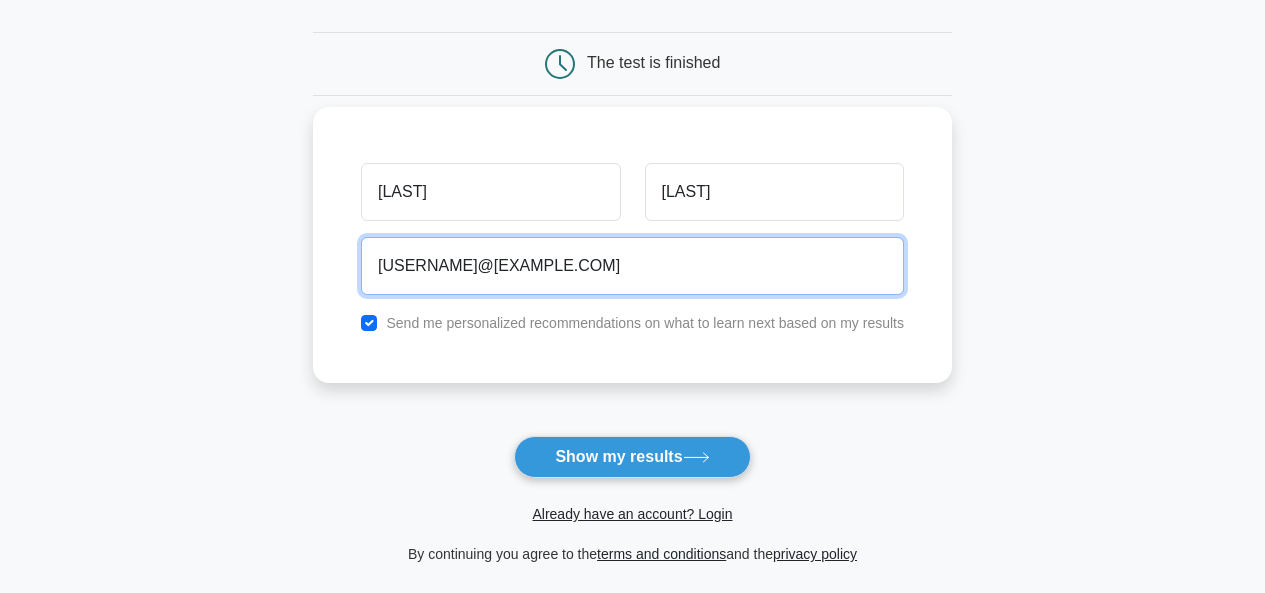 scroll, scrollTop: 199, scrollLeft: 0, axis: vertical 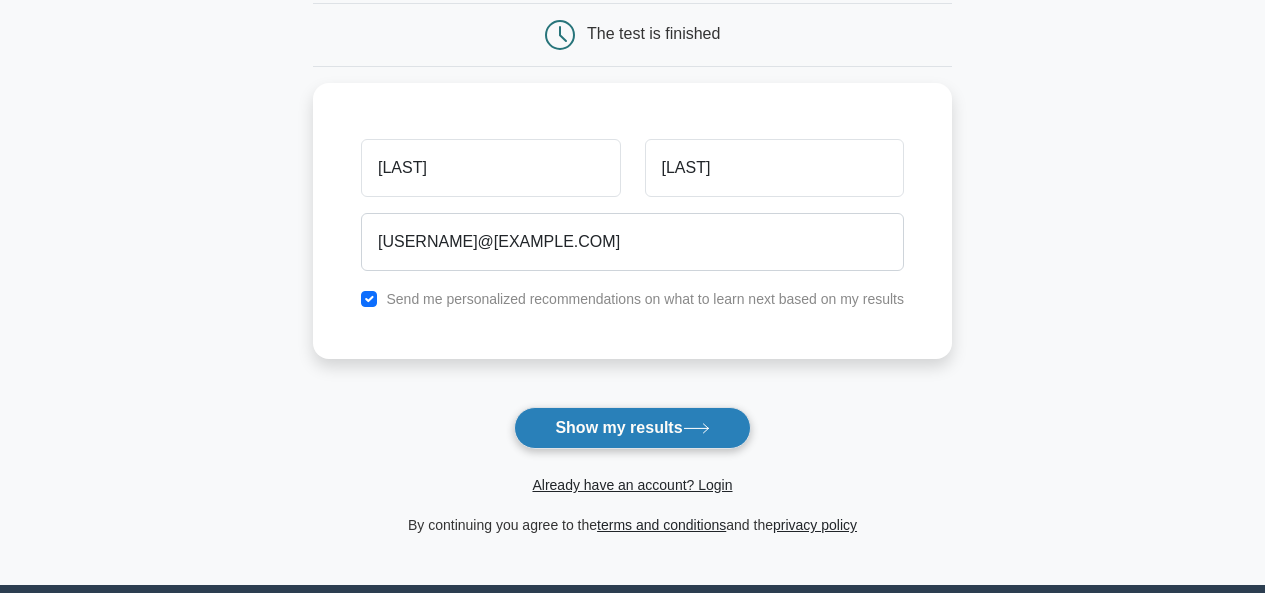 click on "Show my results" at bounding box center [632, 428] 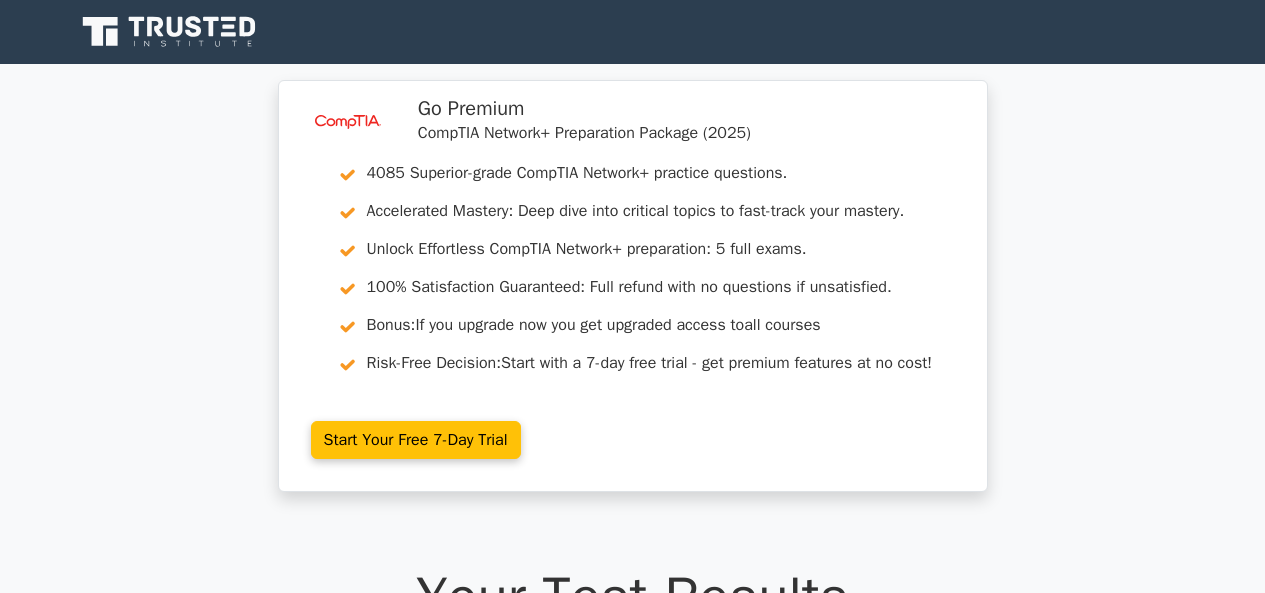 scroll, scrollTop: 0, scrollLeft: 0, axis: both 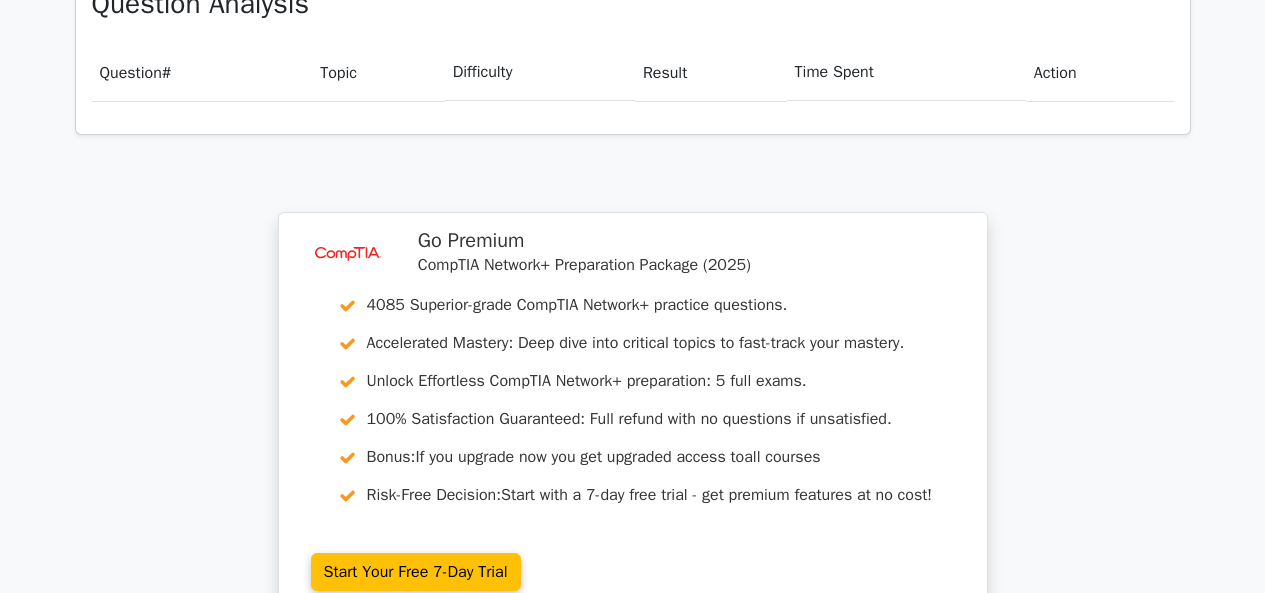 click on "Result" at bounding box center (711, 72) 